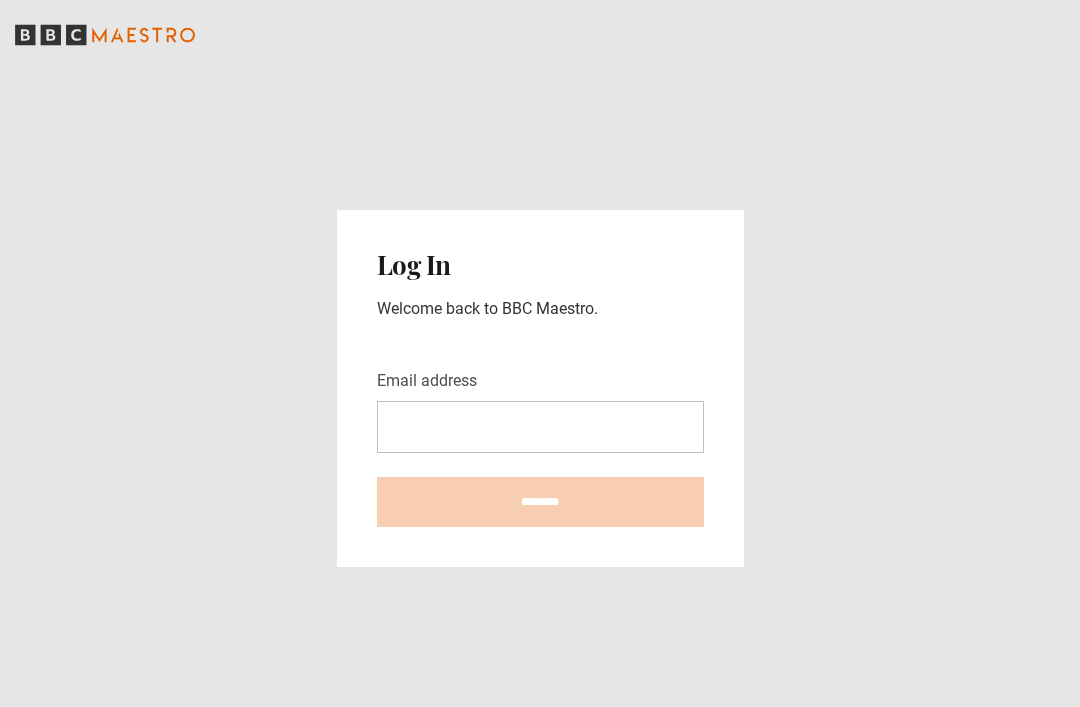 click on "Email address" at bounding box center (540, 427) 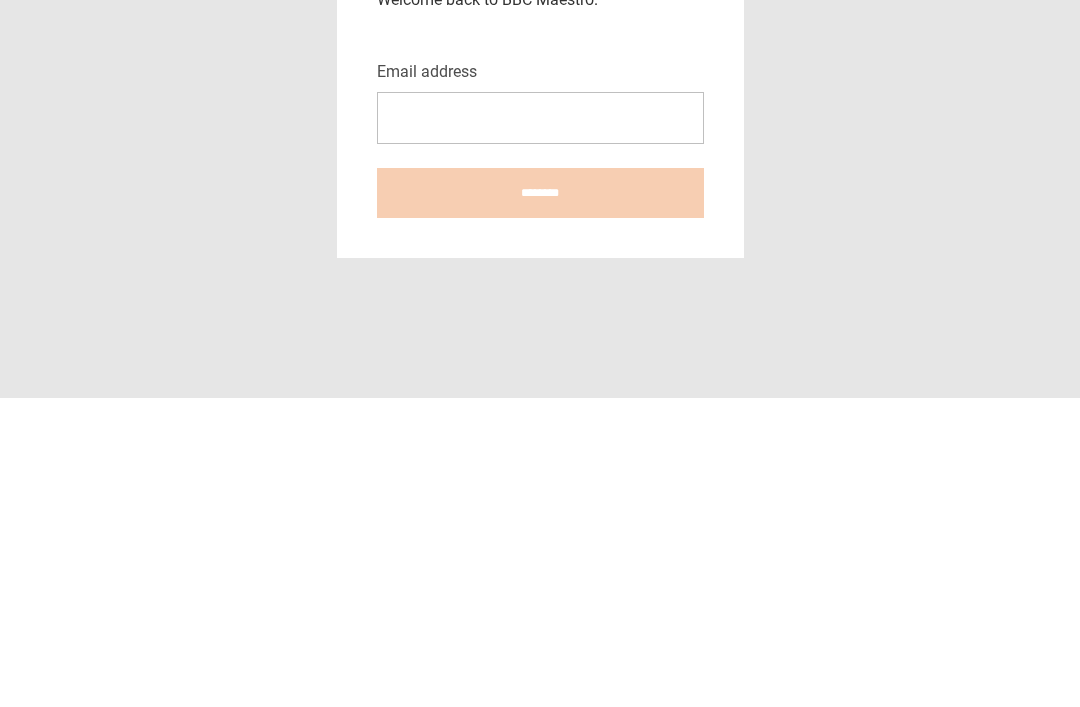 scroll, scrollTop: 0, scrollLeft: 0, axis: both 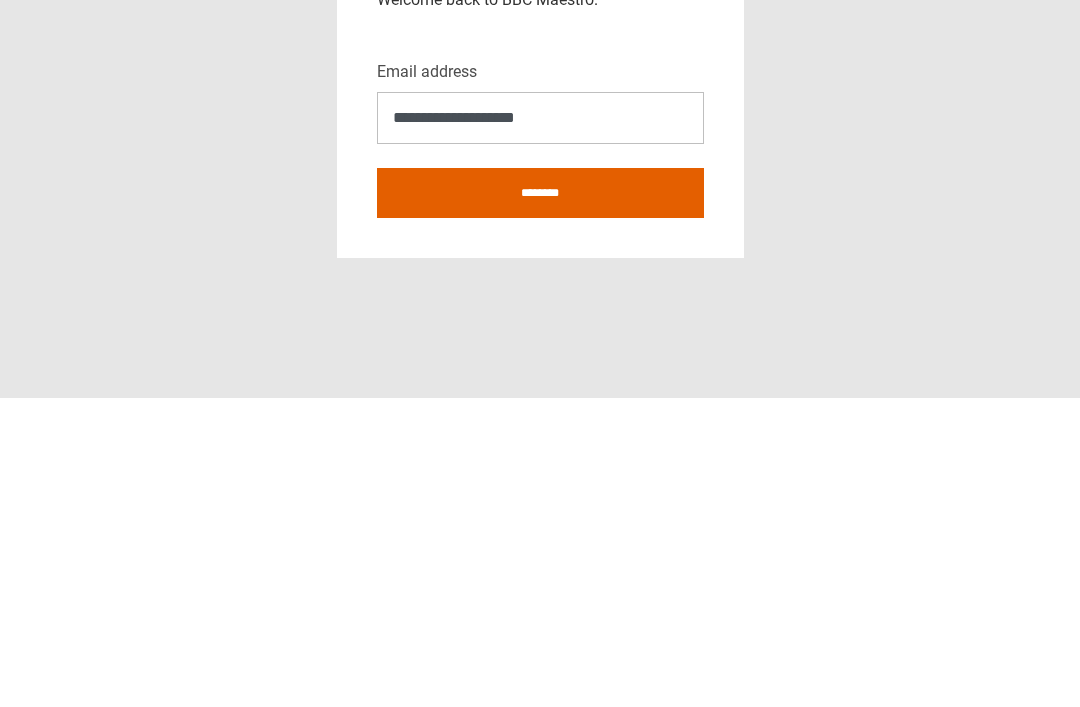 type on "**********" 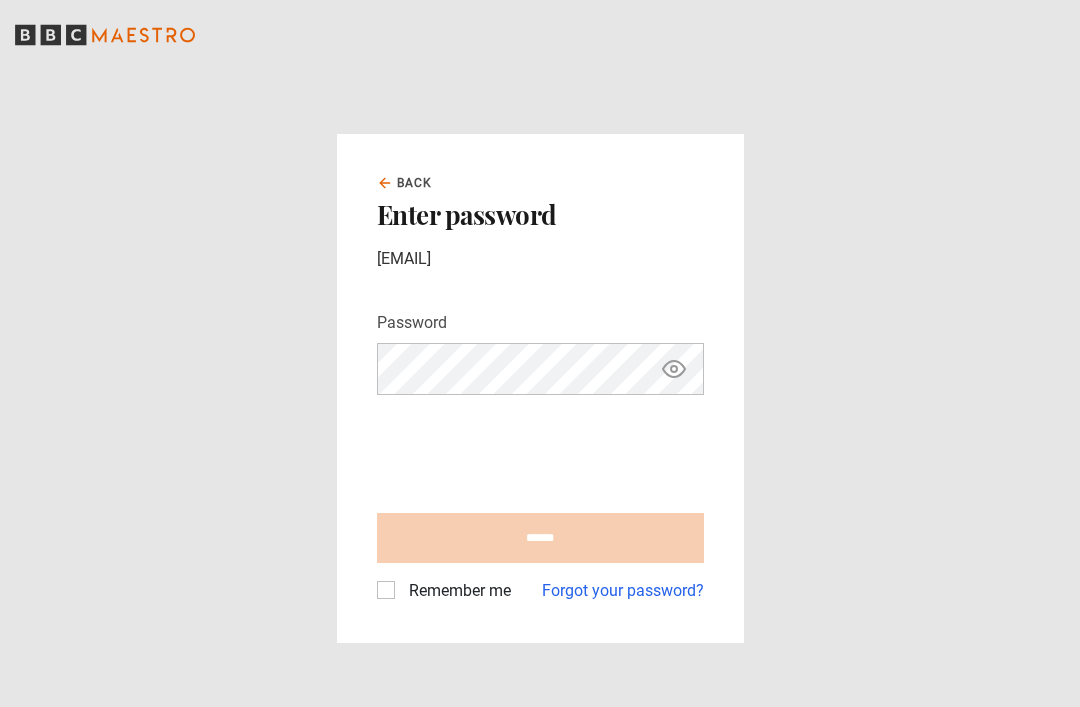 scroll, scrollTop: 0, scrollLeft: 0, axis: both 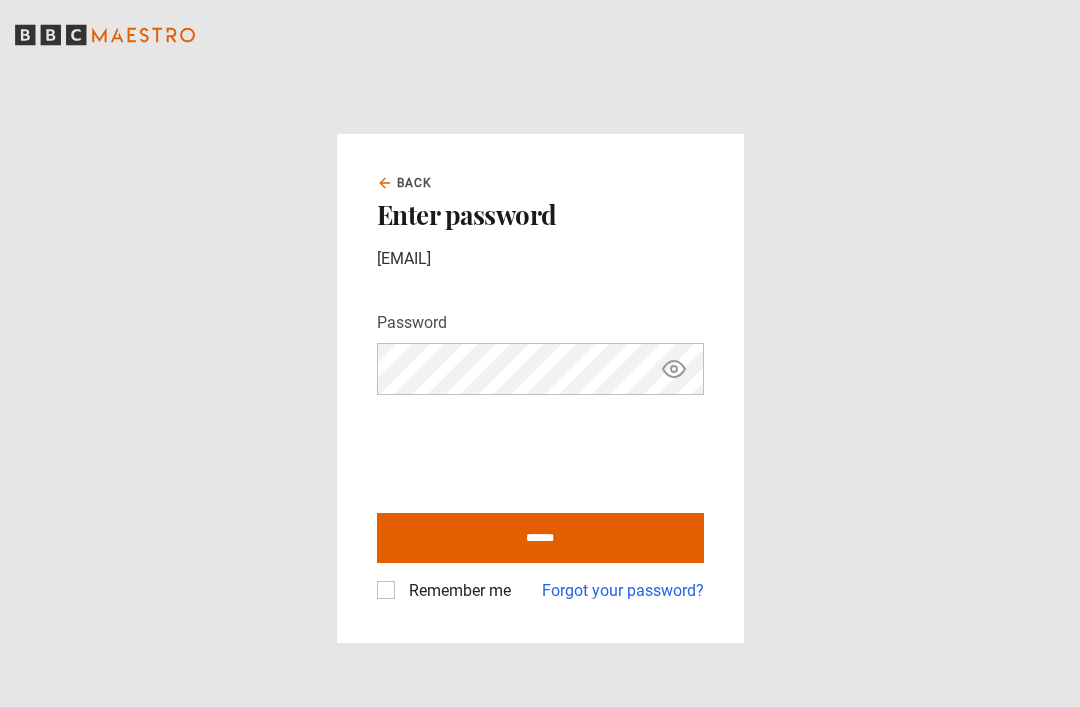 click on "******" at bounding box center [540, 538] 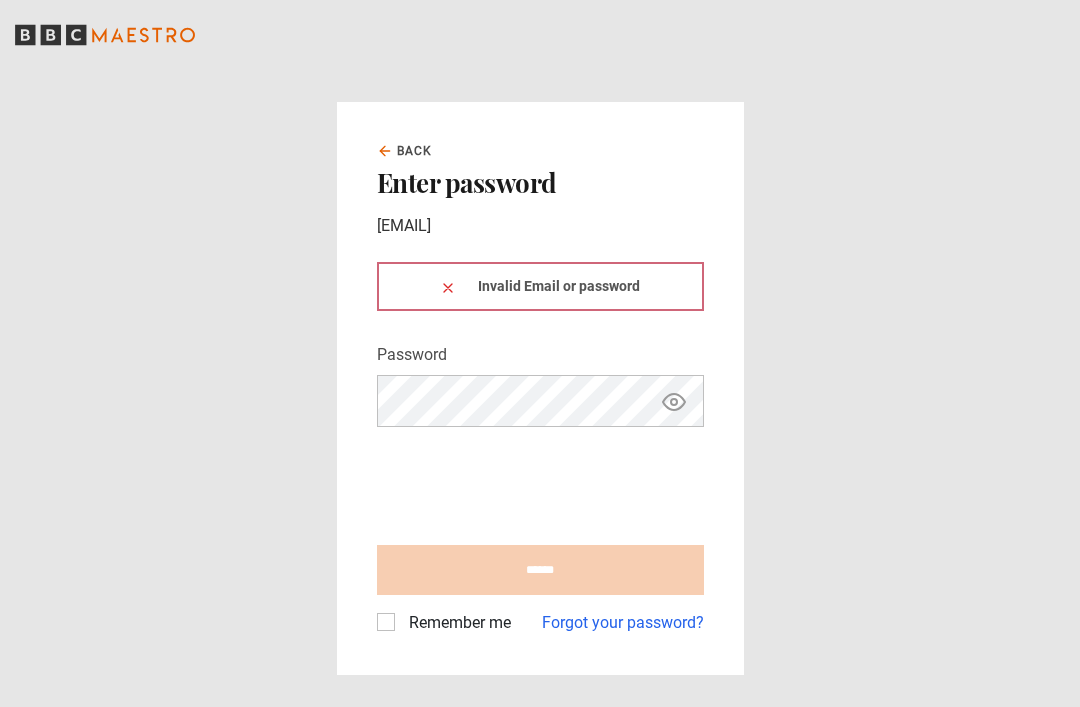 scroll, scrollTop: 0, scrollLeft: 0, axis: both 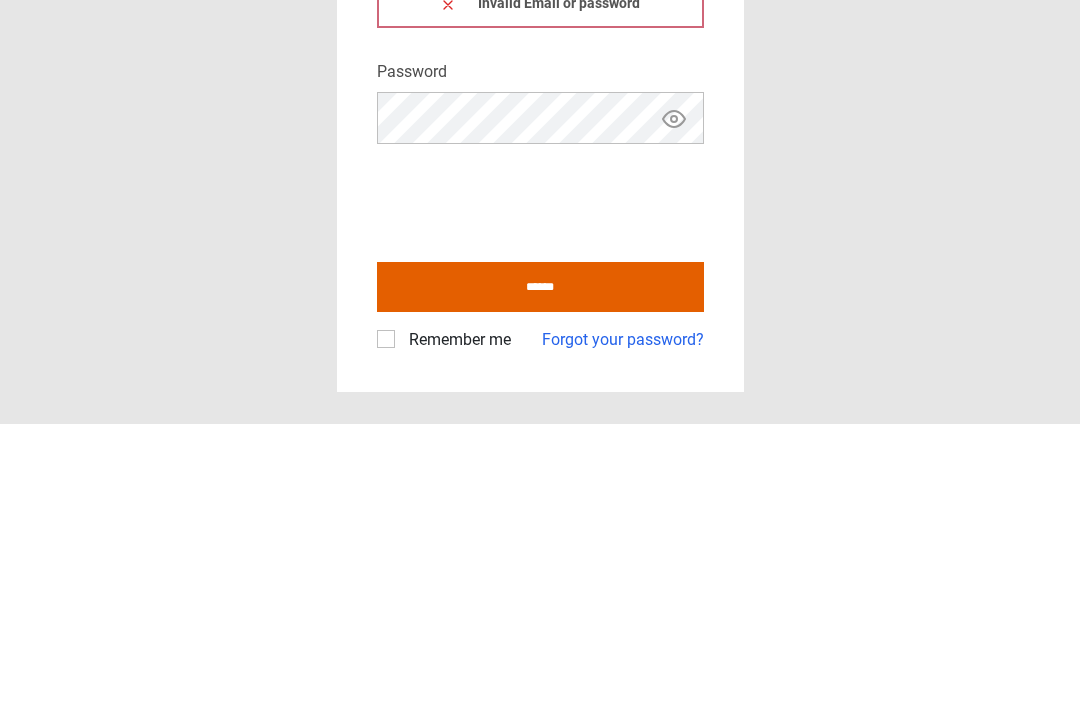 click 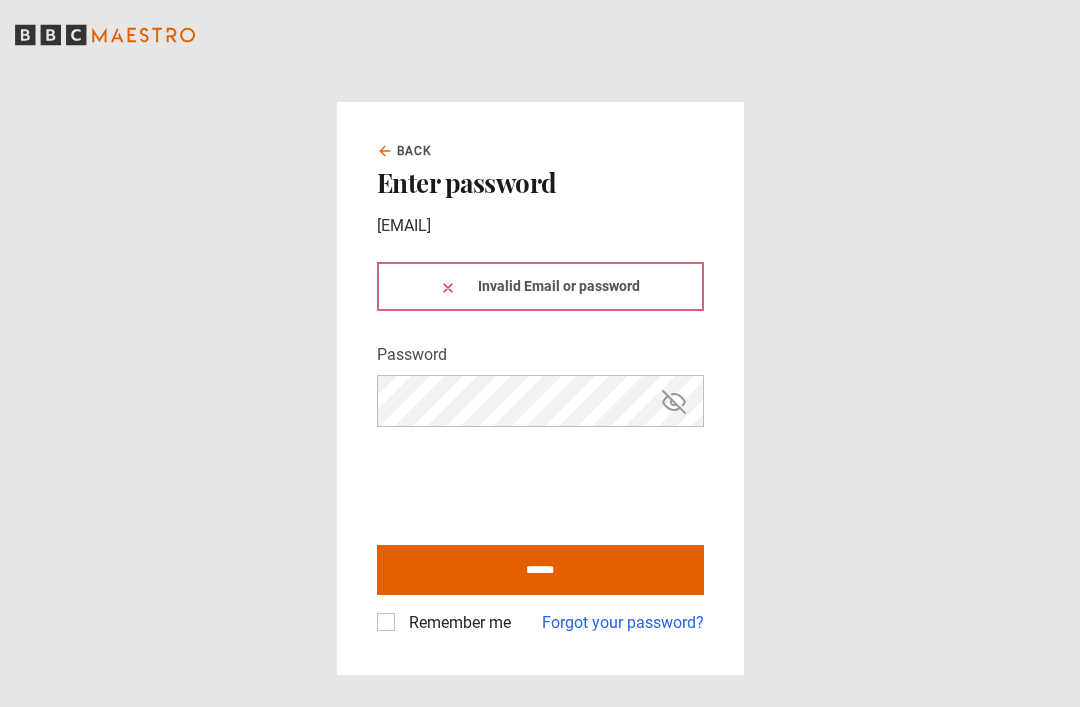 click on "******" at bounding box center [540, 570] 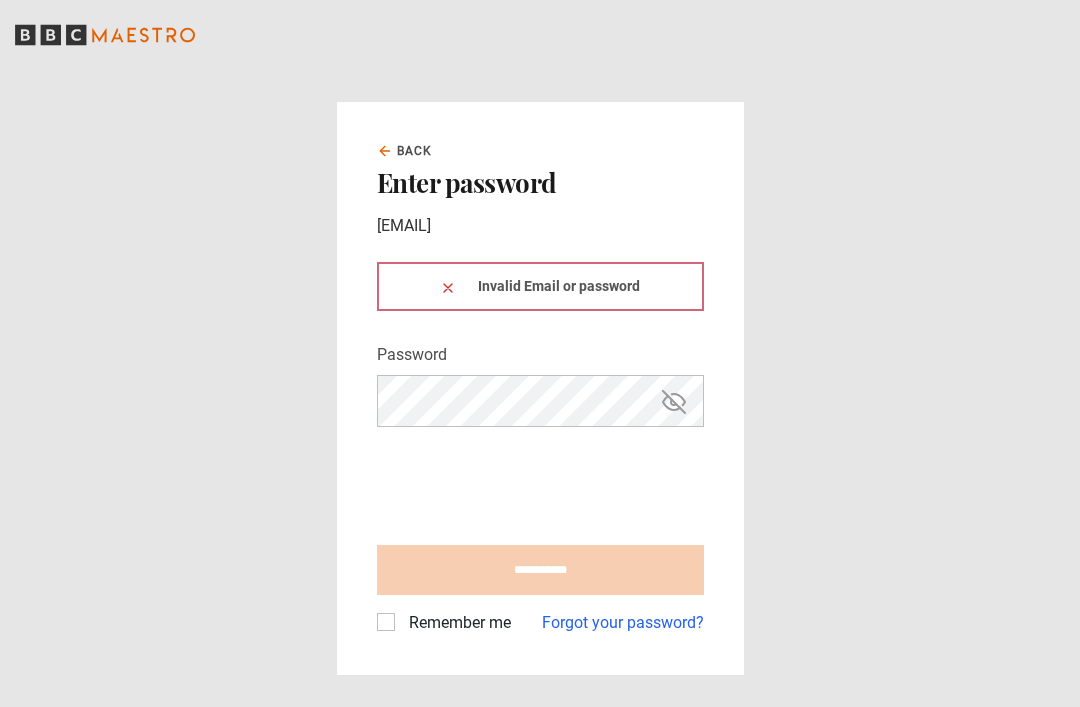 type on "**********" 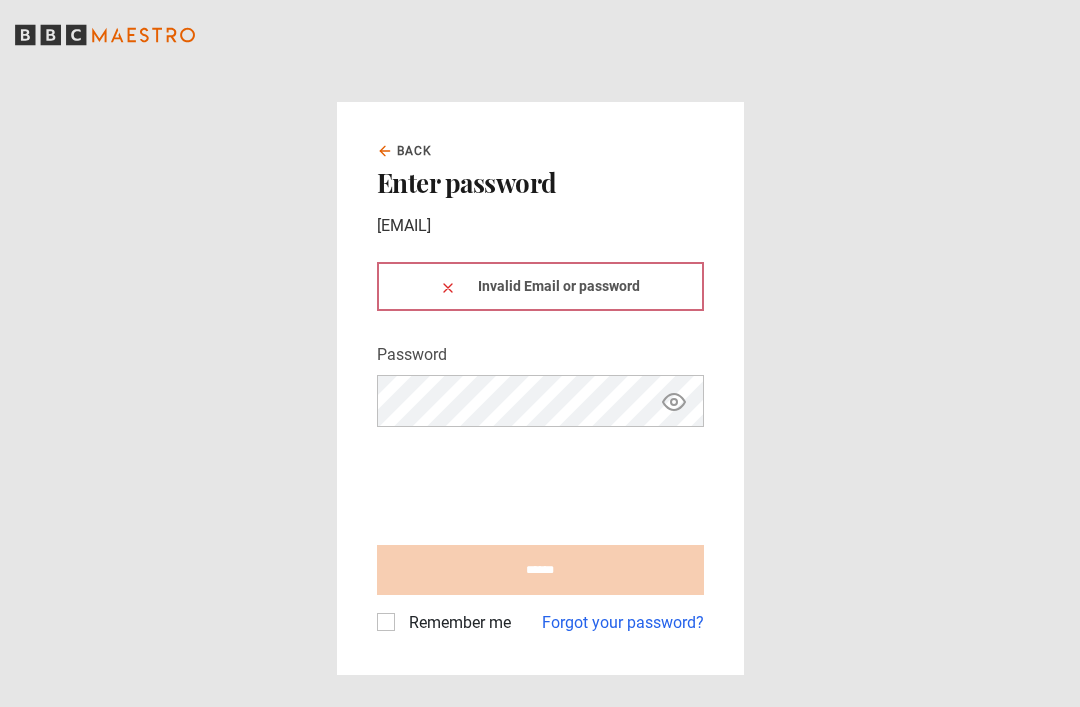 scroll, scrollTop: 0, scrollLeft: 0, axis: both 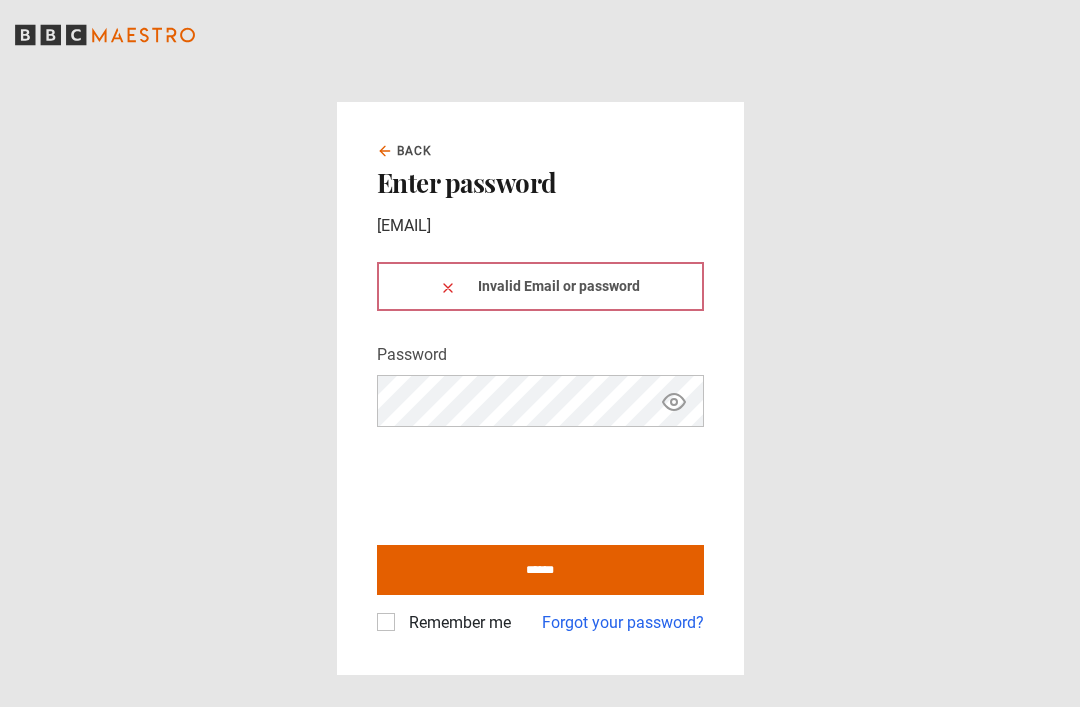 click on "******" at bounding box center (540, 570) 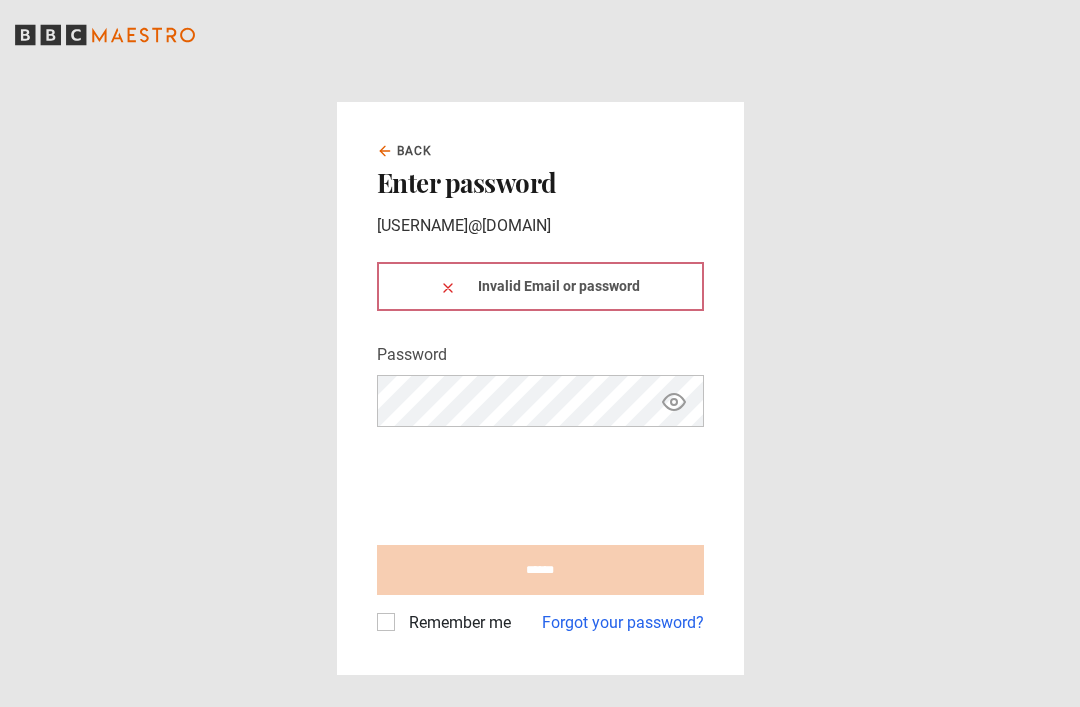 scroll, scrollTop: 0, scrollLeft: 0, axis: both 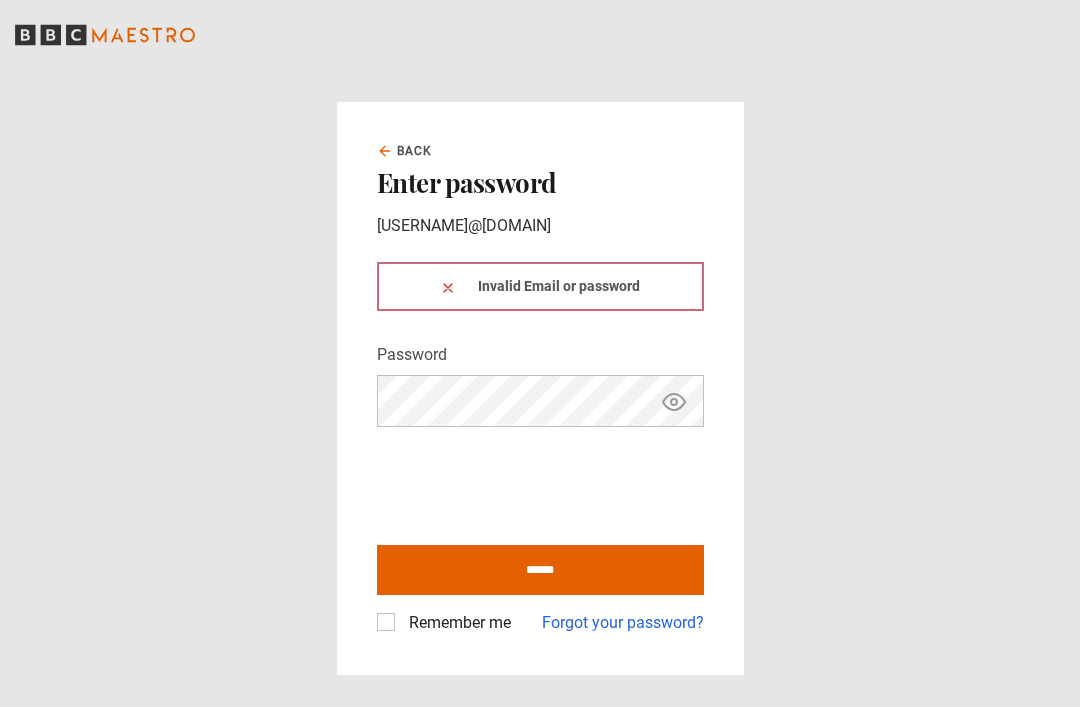 click on "******" at bounding box center (540, 570) 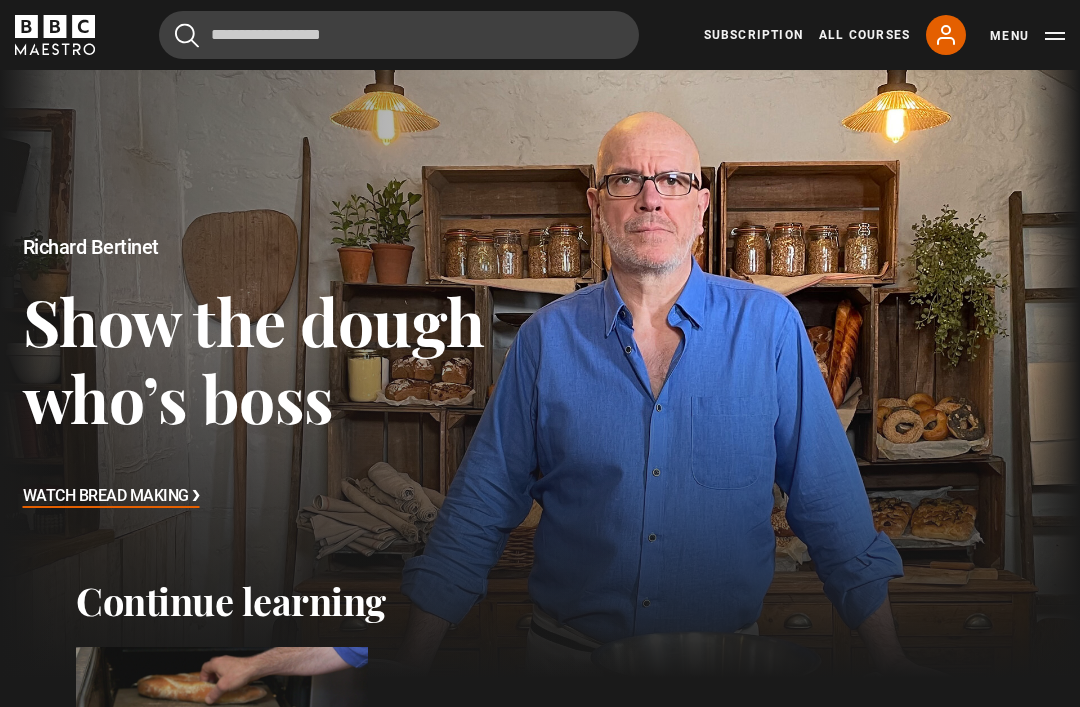 scroll, scrollTop: 0, scrollLeft: 0, axis: both 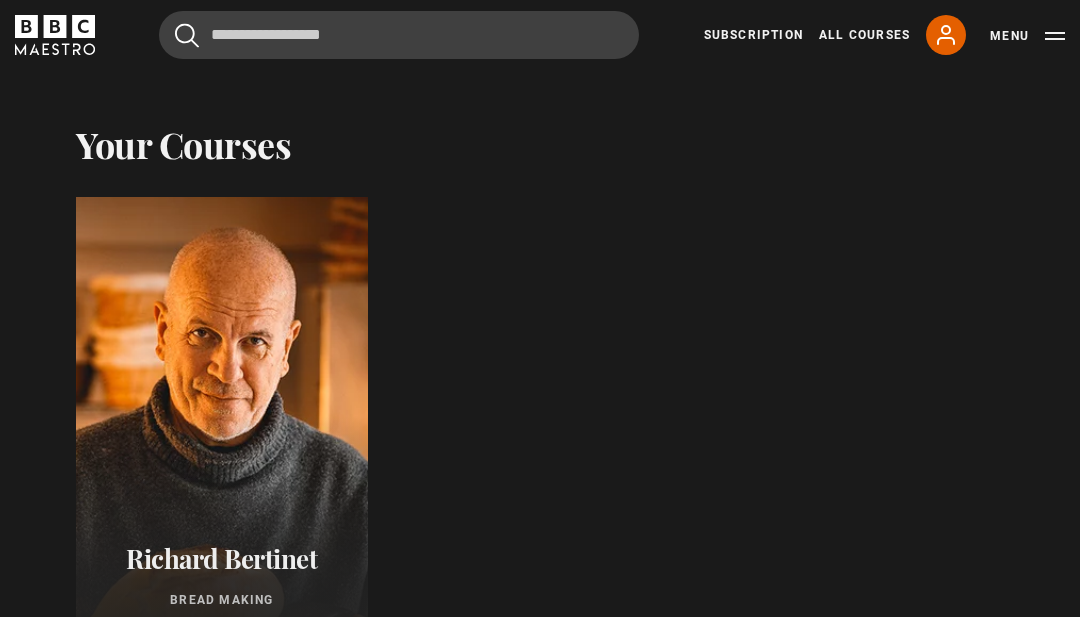 click at bounding box center [222, 437] 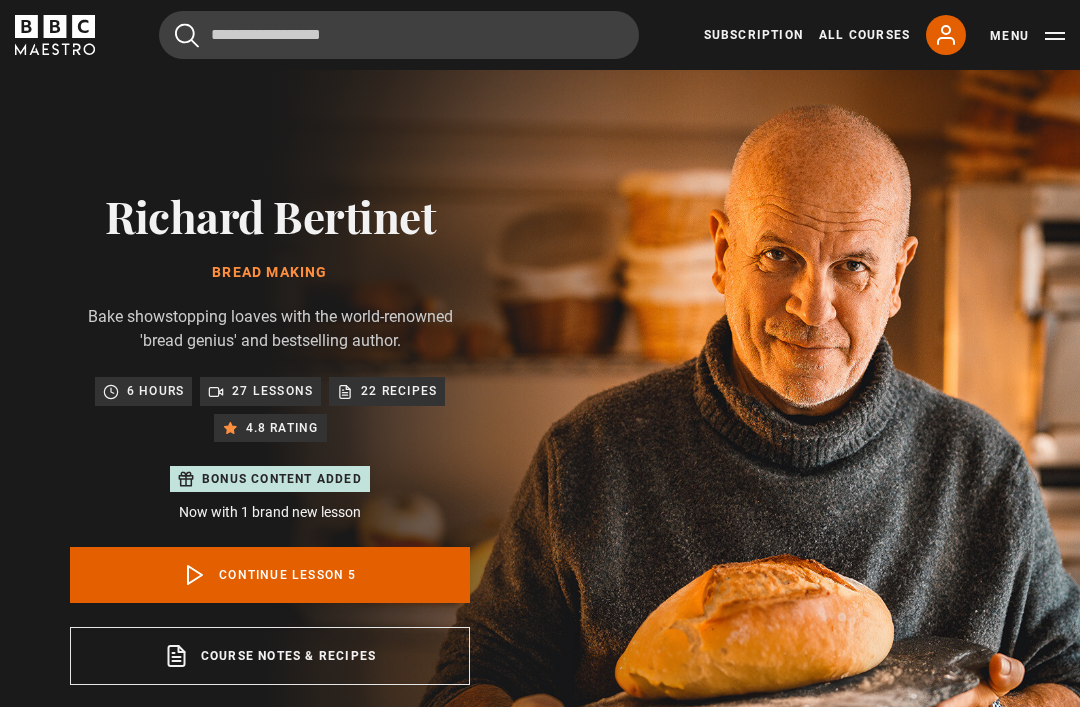 scroll, scrollTop: 803, scrollLeft: 0, axis: vertical 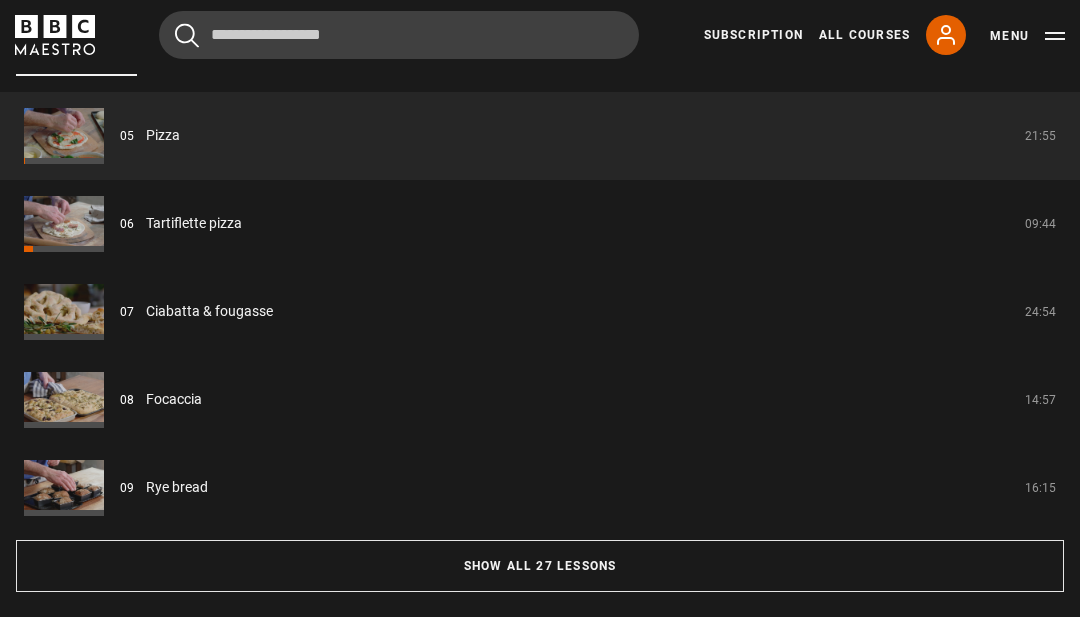 click on "Show all 27 lessons" at bounding box center (540, 566) 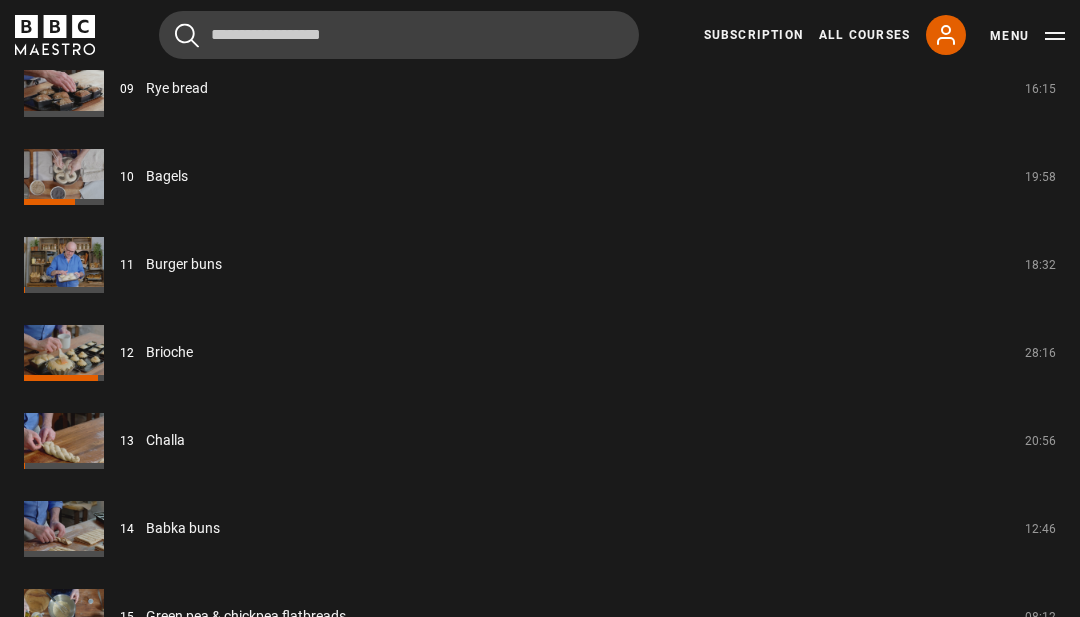 scroll, scrollTop: 2518, scrollLeft: 0, axis: vertical 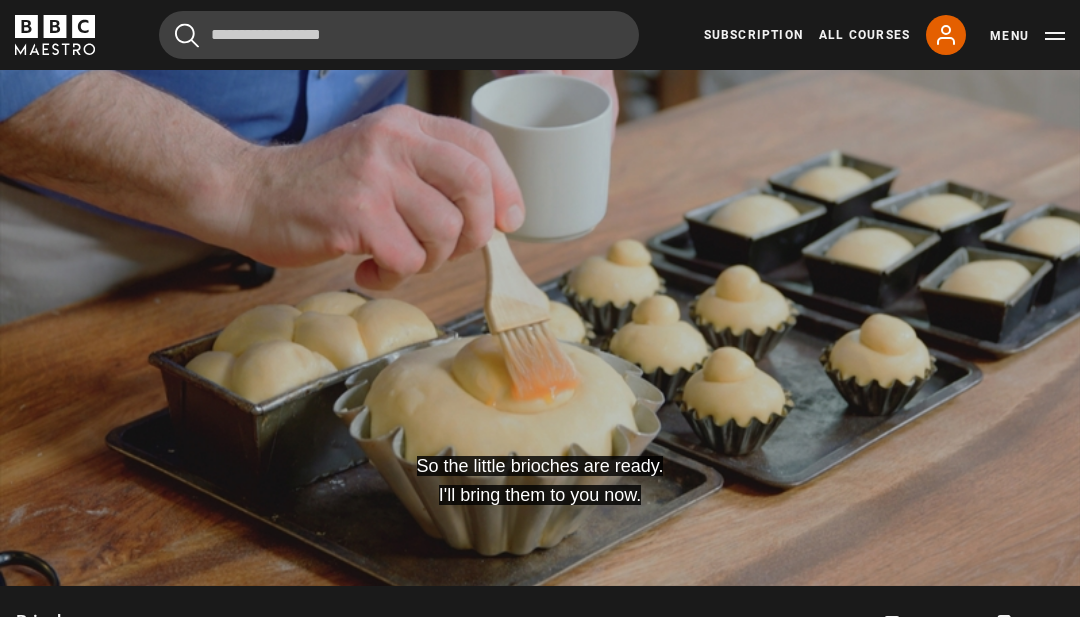 click on "So the little   brioches are ready. I'll bring them to you now. Video Player is loading. Play Lesson Brioche 10s Skip Back 10 seconds Pause 10s Skip Forward 10 seconds Loaded :  92.81% Pause Mute Current Time  26:05 - Duration  28:17
[NAME]
Lesson 12
Brioche
1x Playback Rate 2x 1.5x 1x , selected 0.5x Captions captions off English  Captions , selected This is a modal window.
Lesson Completed
Up next
Challa
Cancel
Do you want to save this lesson?
Save lesson" at bounding box center [540, 341] 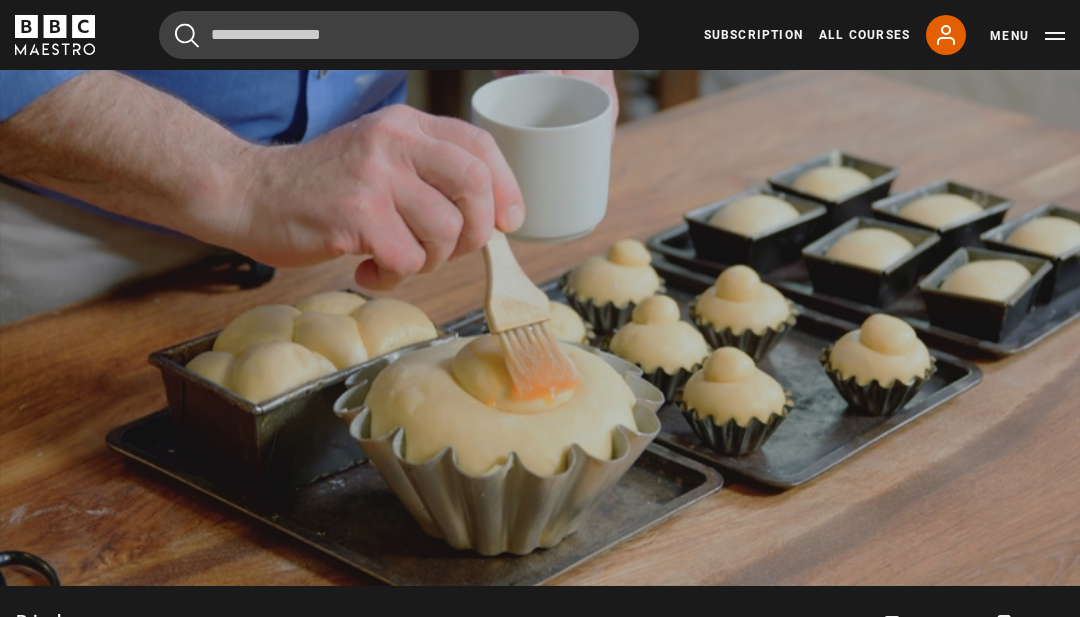 click on "Lesson 12/27" at bounding box center (167, 652) 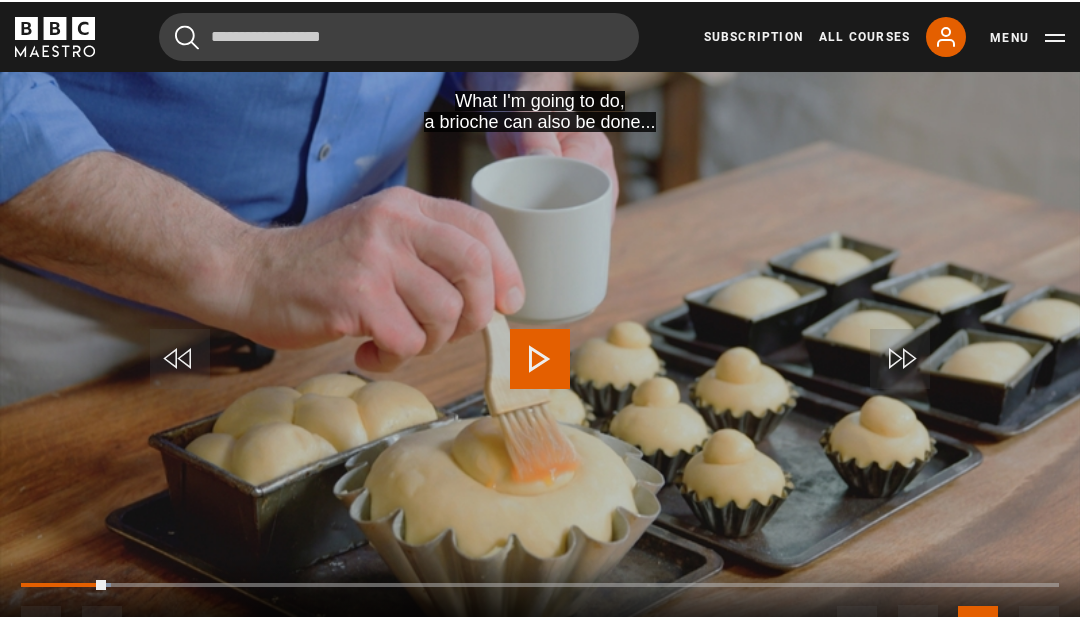 scroll, scrollTop: 910, scrollLeft: 0, axis: vertical 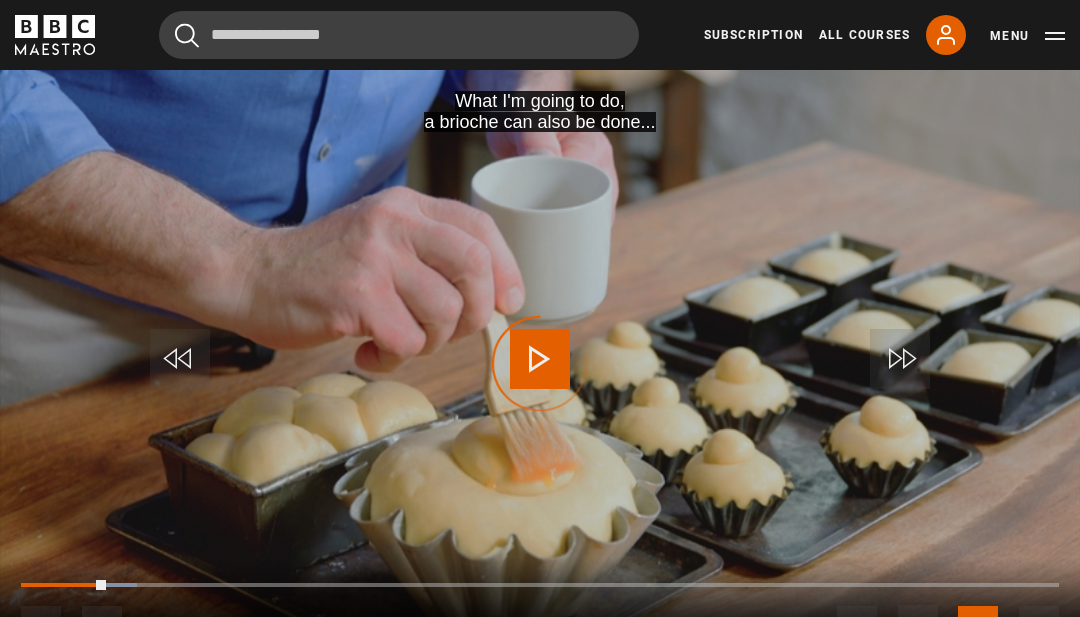 click on "Loaded :  11.19%" at bounding box center (79, 585) 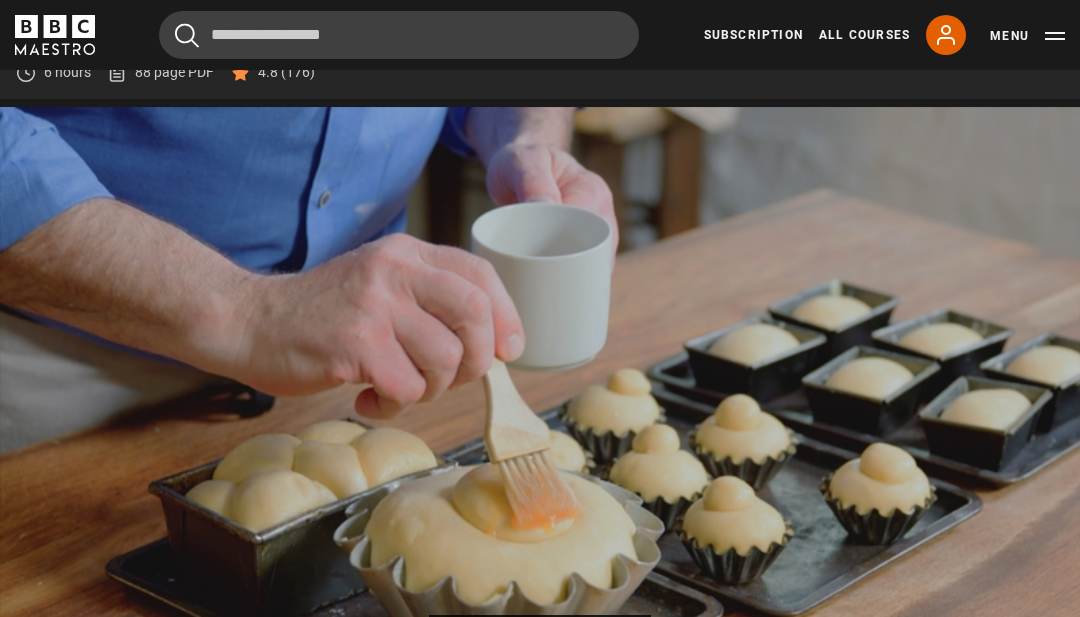scroll, scrollTop: 865, scrollLeft: 0, axis: vertical 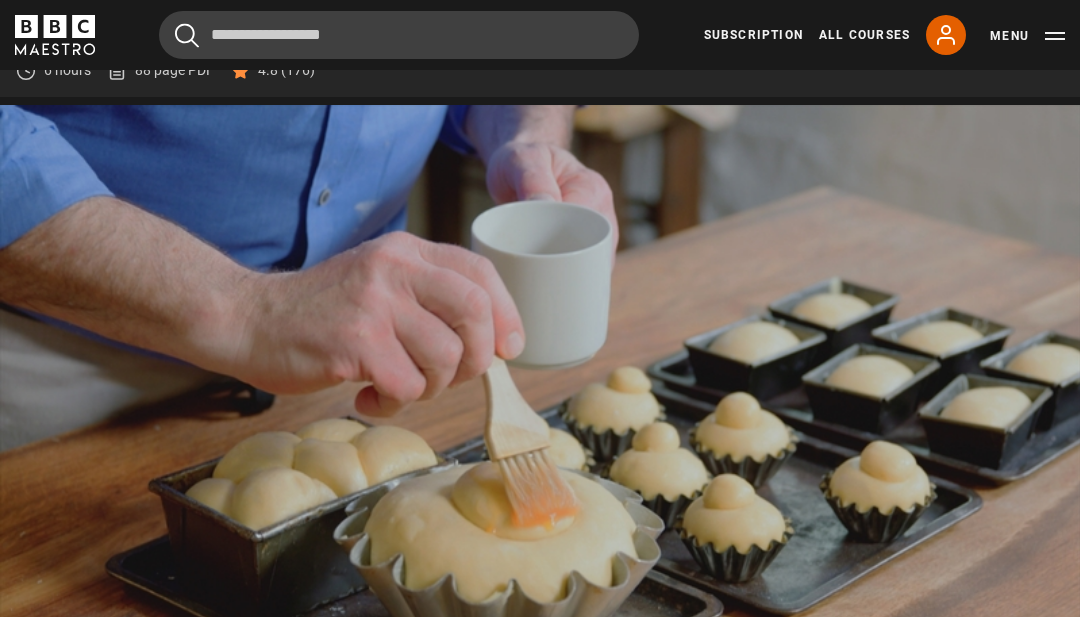click on "Video Player is loading. Play Lesson Brioche 10s Skip Back 10 seconds Pause 10s Skip Forward 10 seconds Loaded : 9.72% Pause Mute Current Time 1:58 - Duration 28:17
[FIRST] [LAST]
Lesson 12
Brioche
1x Playback Rate 2x 1.5x 1x , selected 0.5x Captions captions off English Captions , selected This is a modal window.
Lesson Completed
Up next
Challa
Cancel
Do you want to save this lesson?
Save lesson
Rewatch" at bounding box center [540, 409] 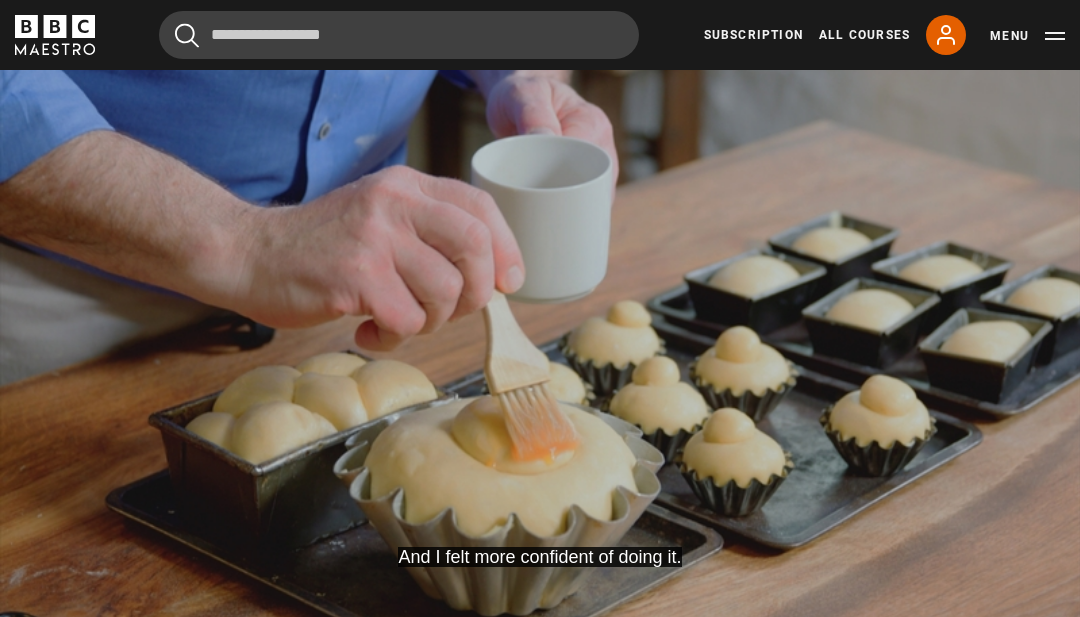 scroll, scrollTop: 928, scrollLeft: 0, axis: vertical 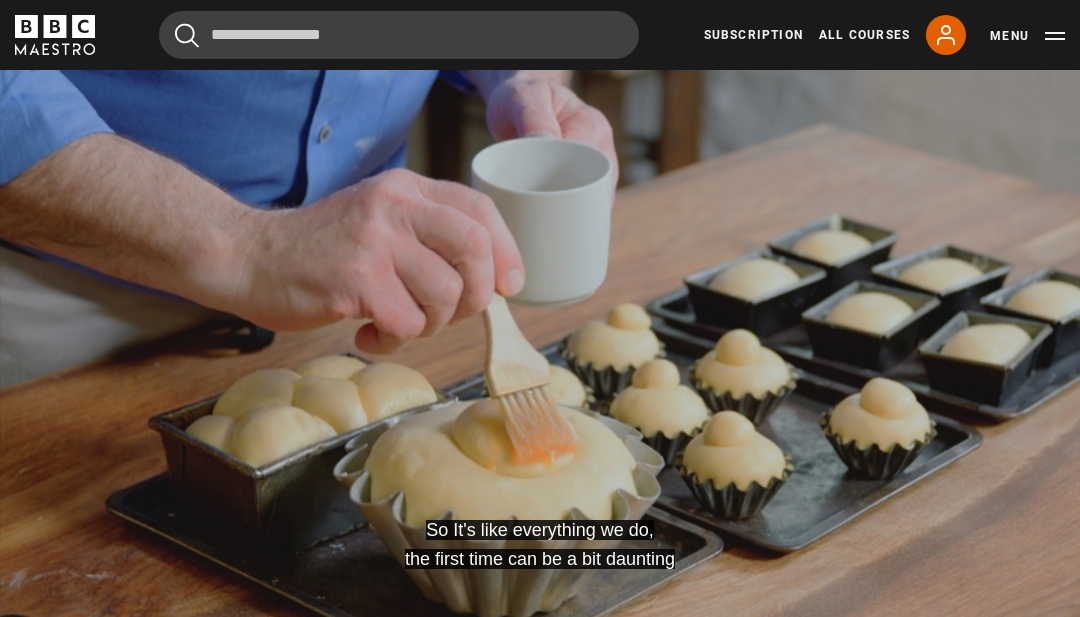 click at bounding box center [41, 608] 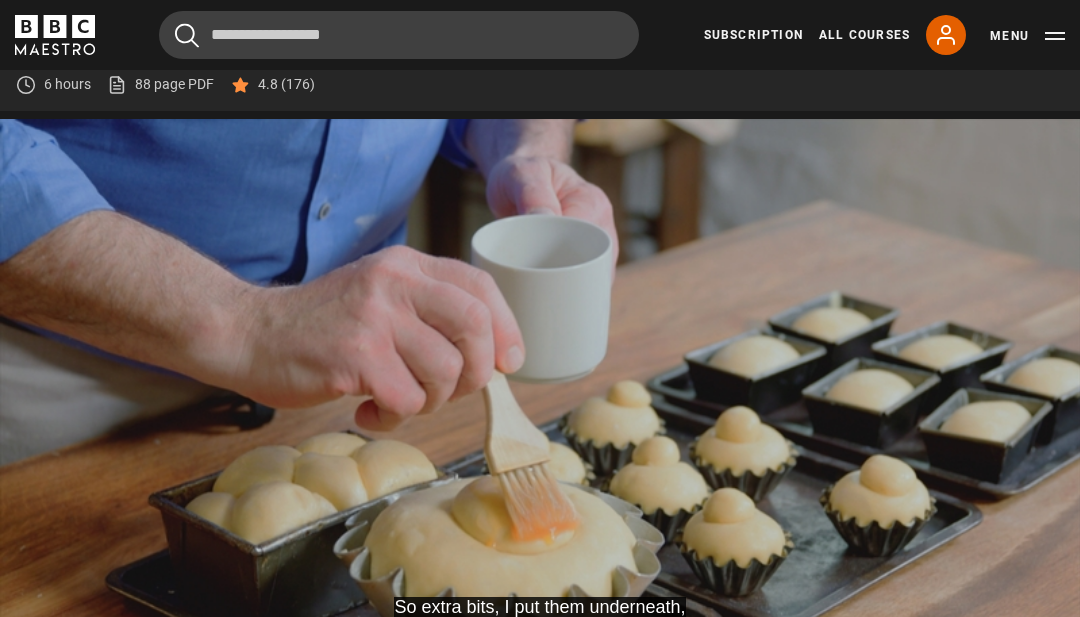 scroll, scrollTop: 853, scrollLeft: 0, axis: vertical 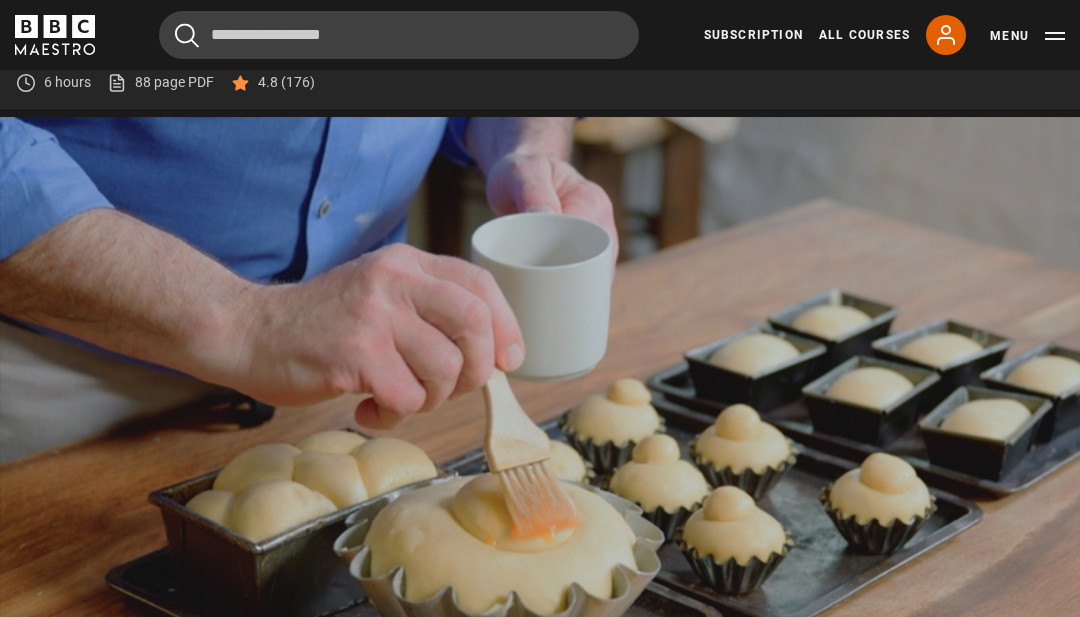 click on "So a little bit of dough. Video Player is loading. Play Lesson Brioche 10s Skip Back 10 seconds Pause 10s Skip Forward 10 seconds Loaded : 43.89% Pause Mute Current Time 11:37 - Duration 28:17
[FIRST] [LAST]
Lesson 12
Brioche
1x Playback Rate 2x 1.5x 1x , selected 0.5x Captions captions off English Captions , selected This is a modal window.
Lesson Completed
Up next
Challa
Cancel
Do you want to save this lesson?
Save lesson
Rewatch" at bounding box center (540, 421) 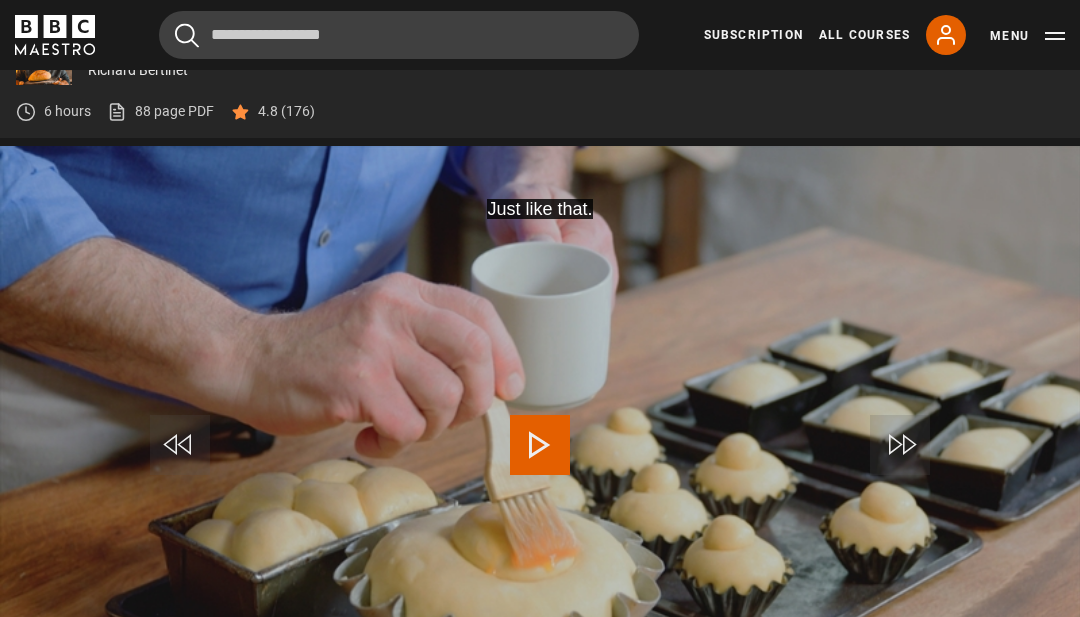 scroll, scrollTop: 844, scrollLeft: 0, axis: vertical 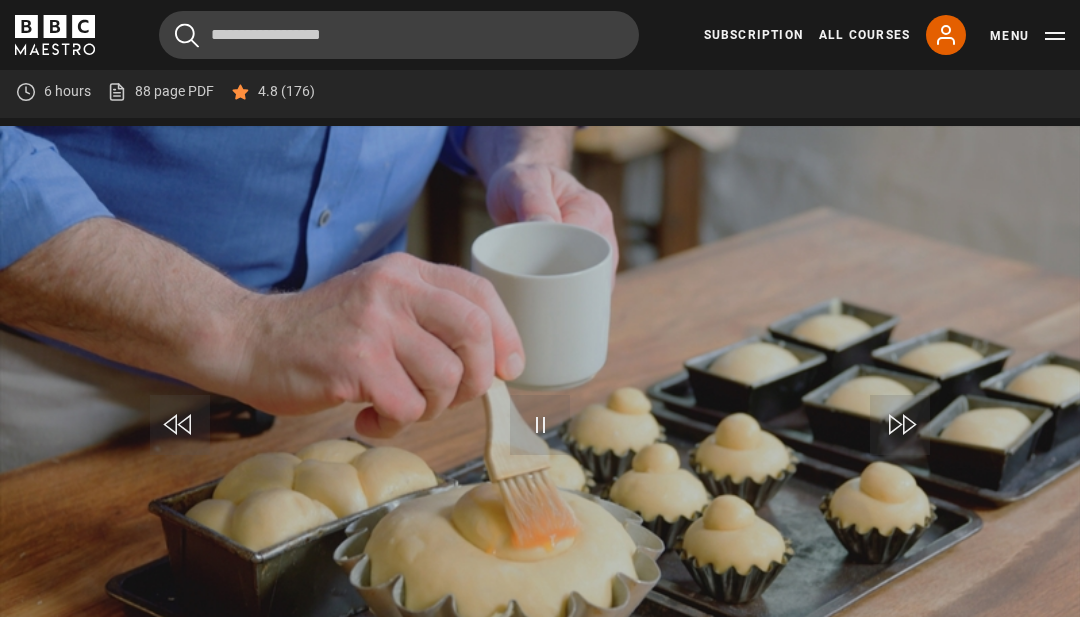 click on "Loaded :  44.18%" at bounding box center (540, 651) 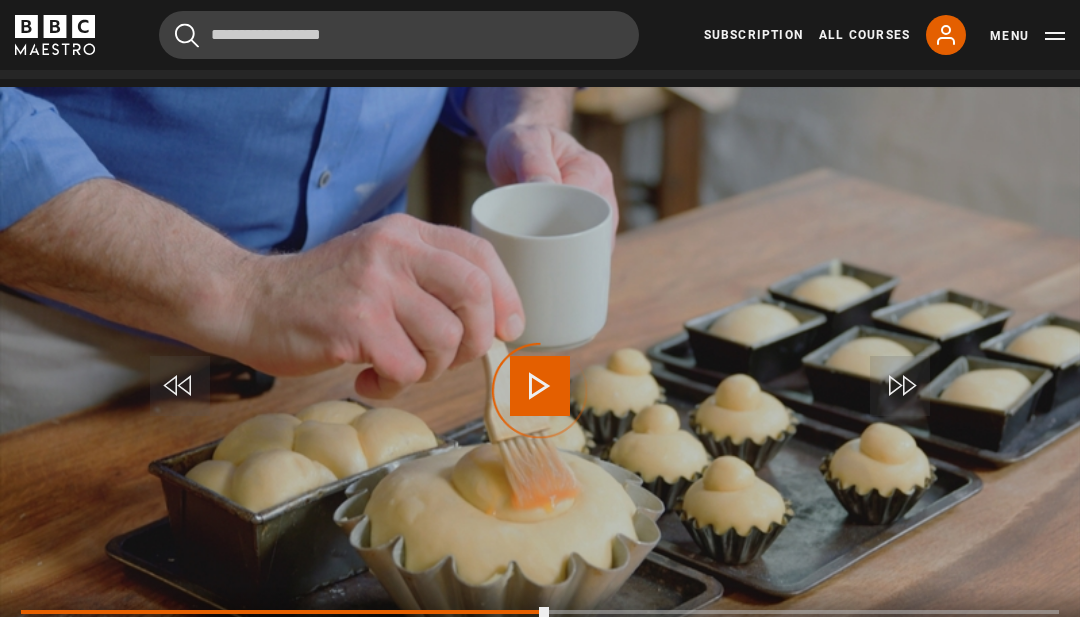 scroll, scrollTop: 884, scrollLeft: 0, axis: vertical 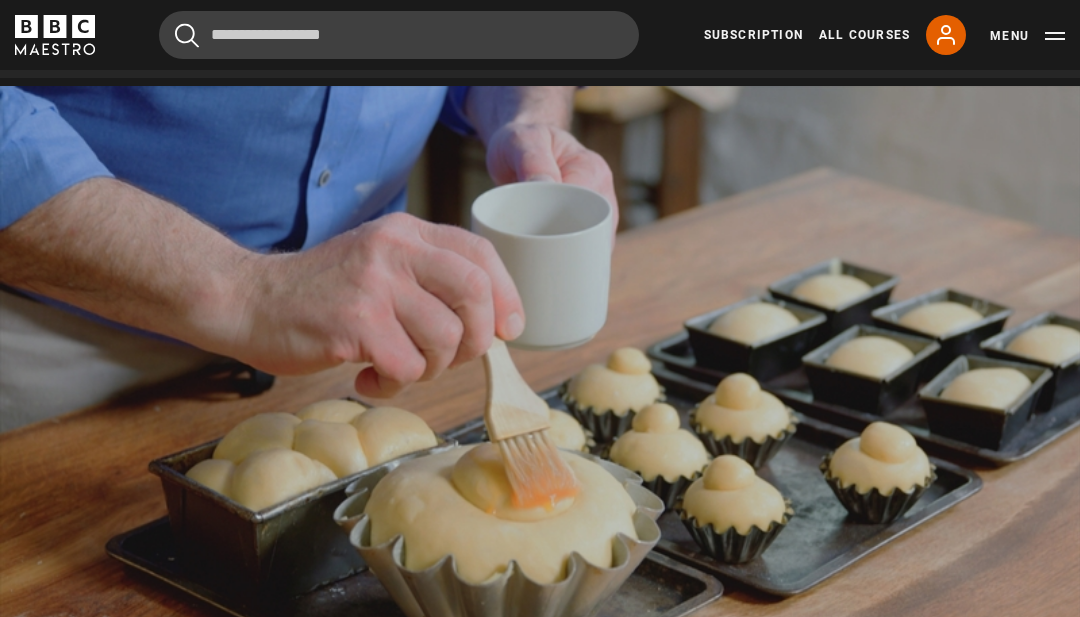 click on "Video Player is loading. Play Lesson Brioche 10s Skip Back 10 seconds Pause 10s Skip Forward 10 seconds Loaded :  66.87% Pause Mute Current Time  18:07 - Duration  28:17
Richard Bertinet
Lesson 12
Brioche
1x Playback Rate 2x 1.5x 1x , selected 0.5x Captions captions off English  Captions , selected This is a modal window.
Lesson Completed
Up next
Challa
Cancel
Do you want to save this lesson?
Save lesson" at bounding box center [540, 390] 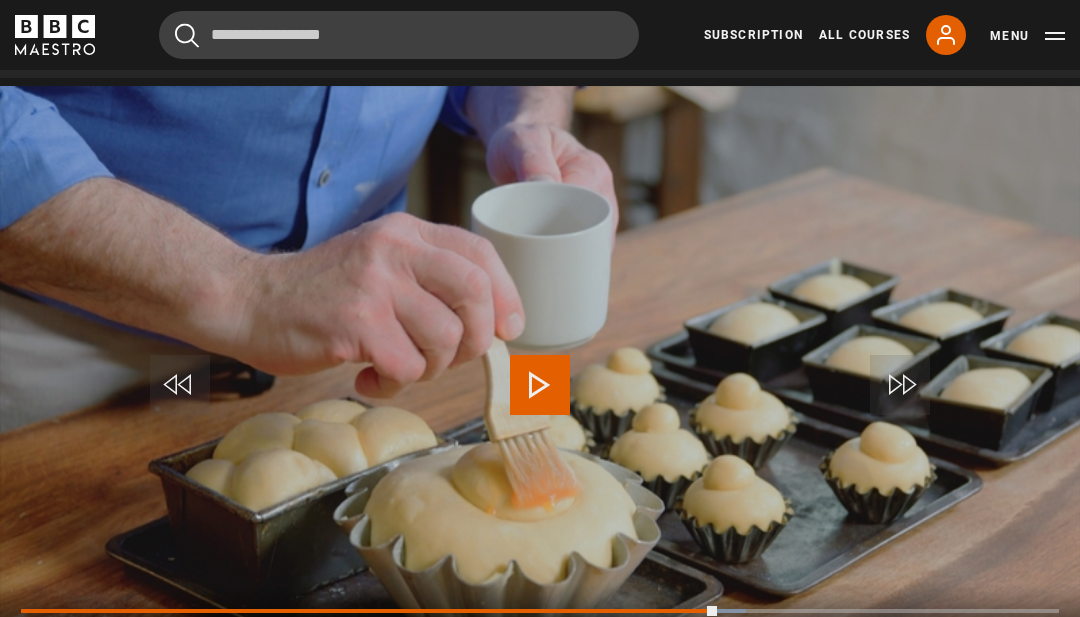 click on "10s Skip Back 10 seconds Play 10s Skip Forward 10 seconds Loaded : 69.82% Play Mute Current Time 18:57 - Duration 28:17
[FIRST] [LAST]
Lesson 12
Brioche
1x Playback Rate 2x 1.5x 1x , selected 0.5x Captions captions off English Captions , selected" at bounding box center (540, 638) 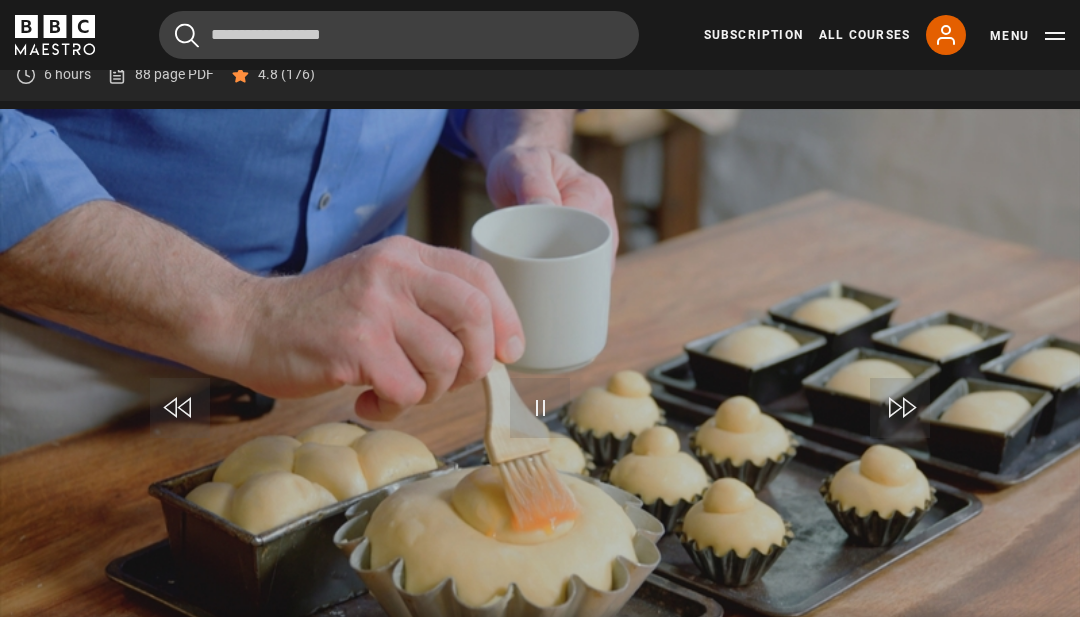 scroll, scrollTop: 859, scrollLeft: 0, axis: vertical 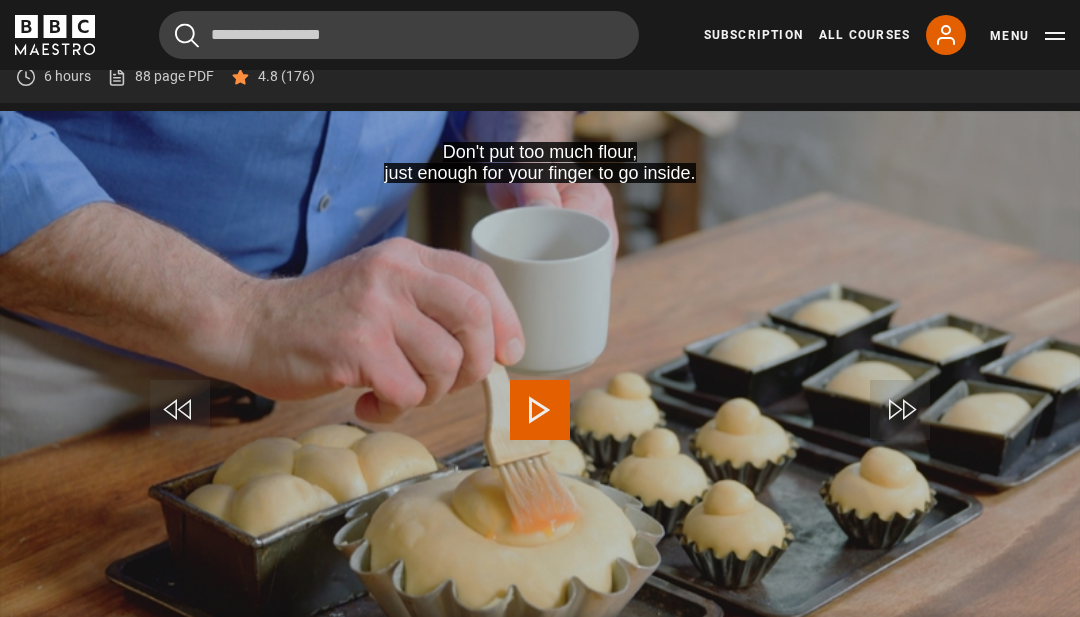 click at bounding box center (370, 636) 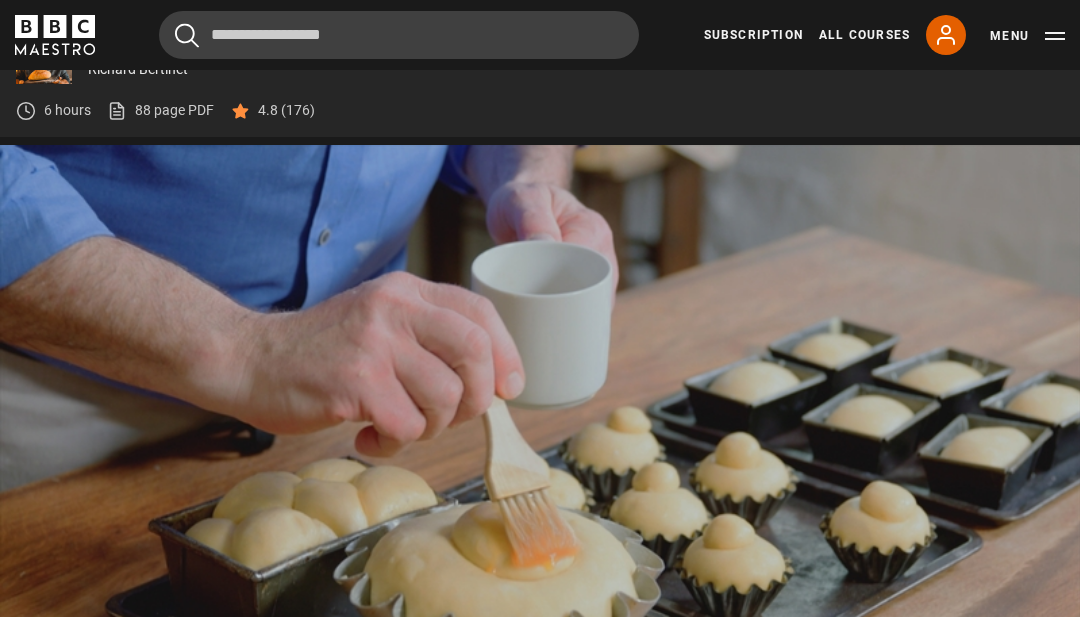 scroll, scrollTop: 826, scrollLeft: 0, axis: vertical 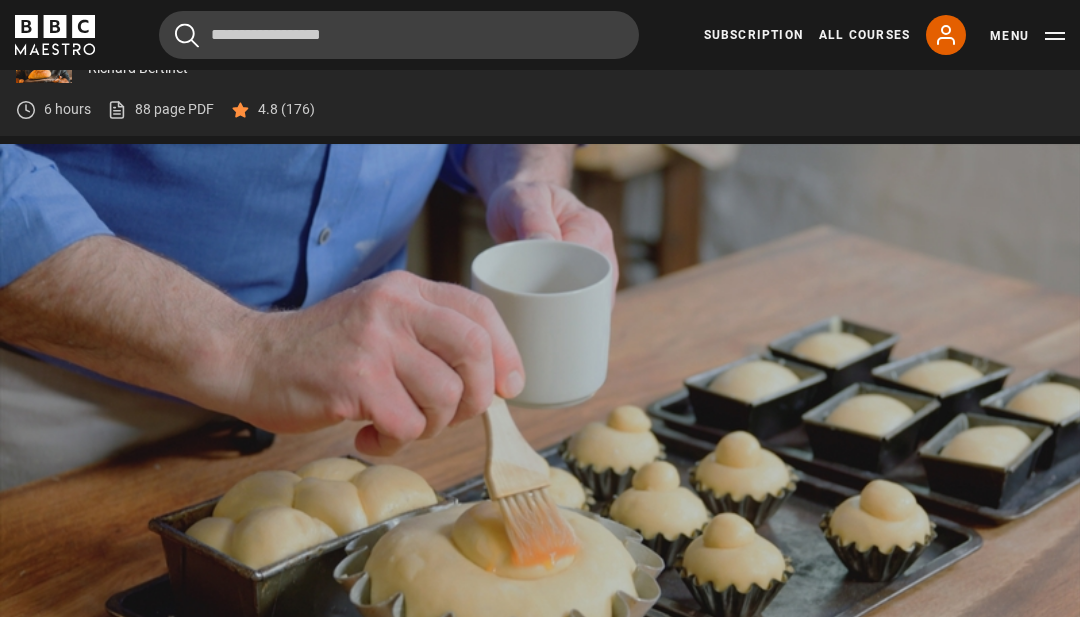 click on "Video Player is loading. Play Lesson Brioche 10s Skip Back 10 seconds Pause 10s Skip Forward 10 seconds Loaded : 90.74% Pause Mute Current Time 24:45 - Duration 28:17
[FIRST] [LAST]
Lesson 12
Brioche
1x Playback Rate 2x 1.5x 1x , selected 0.5x Captions captions off English Captions , selected This is a modal window.
Lesson Completed
Up next
Challa
Cancel
Do you want to save this lesson?
Save lesson" at bounding box center [540, 448] 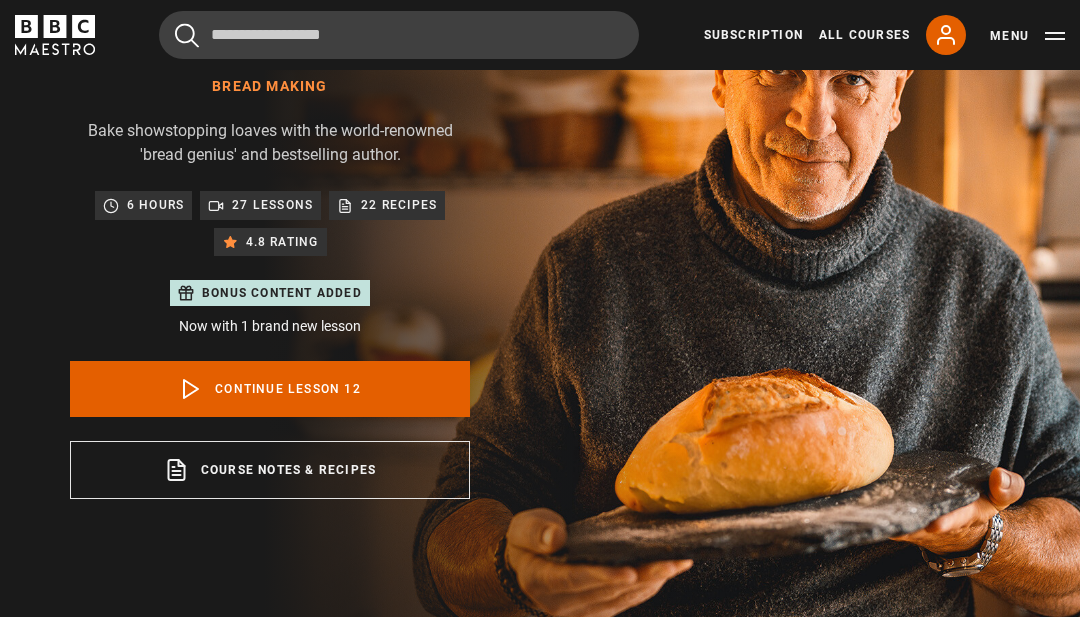 scroll, scrollTop: 0, scrollLeft: 0, axis: both 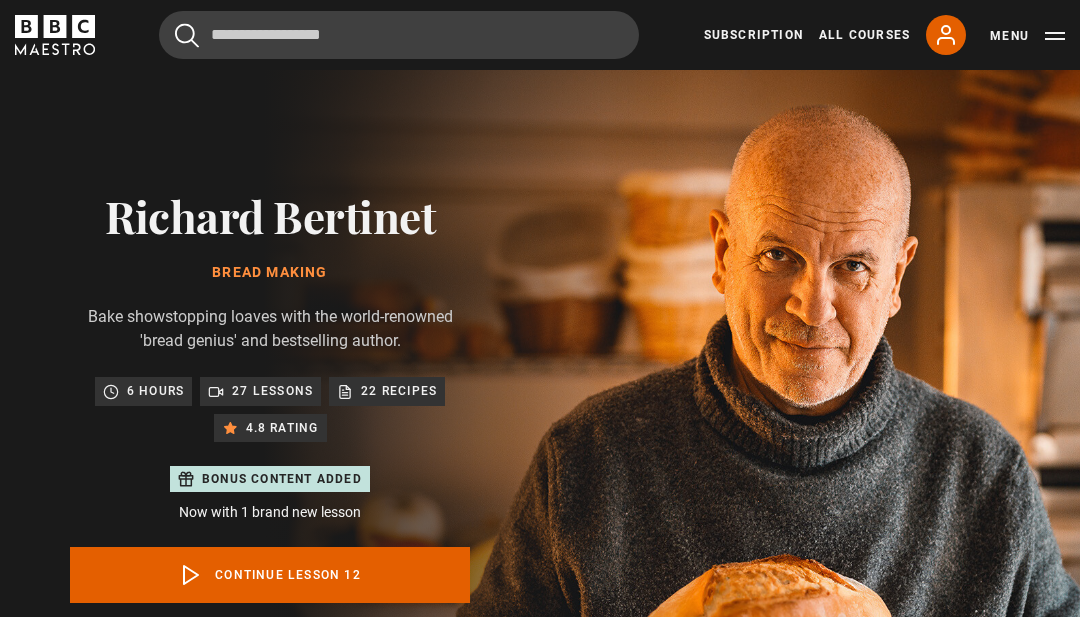 click on "Menu" at bounding box center [1027, 36] 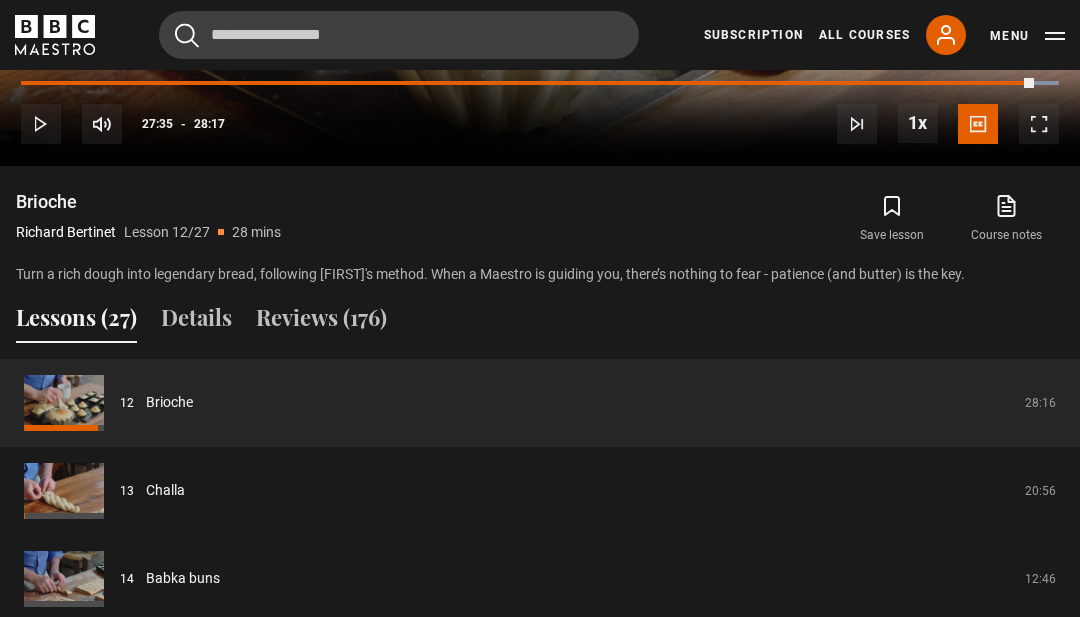 scroll, scrollTop: 1412, scrollLeft: 0, axis: vertical 